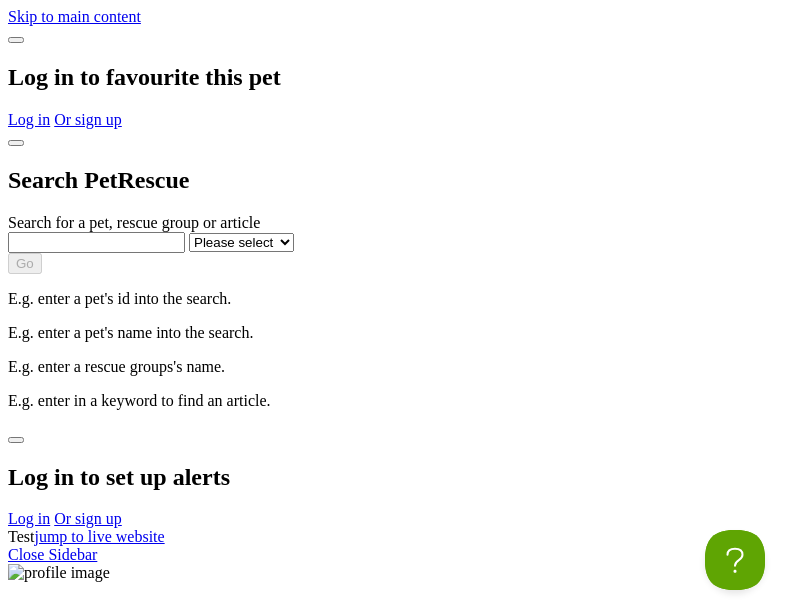 scroll, scrollTop: 0, scrollLeft: 0, axis: both 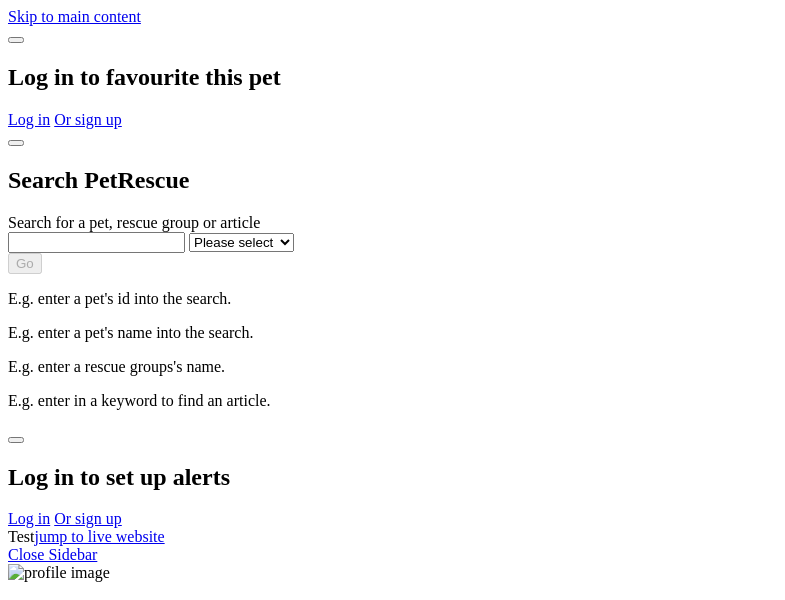 select 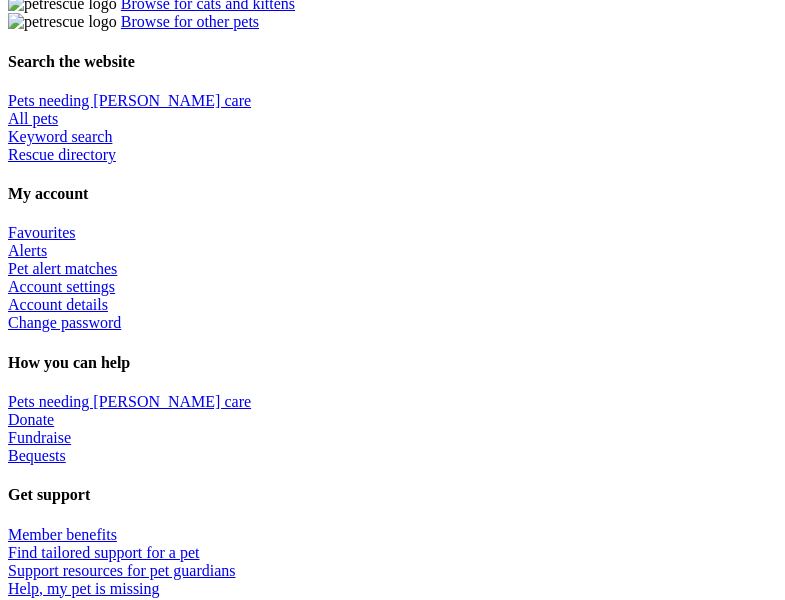 click at bounding box center (412, 2174) 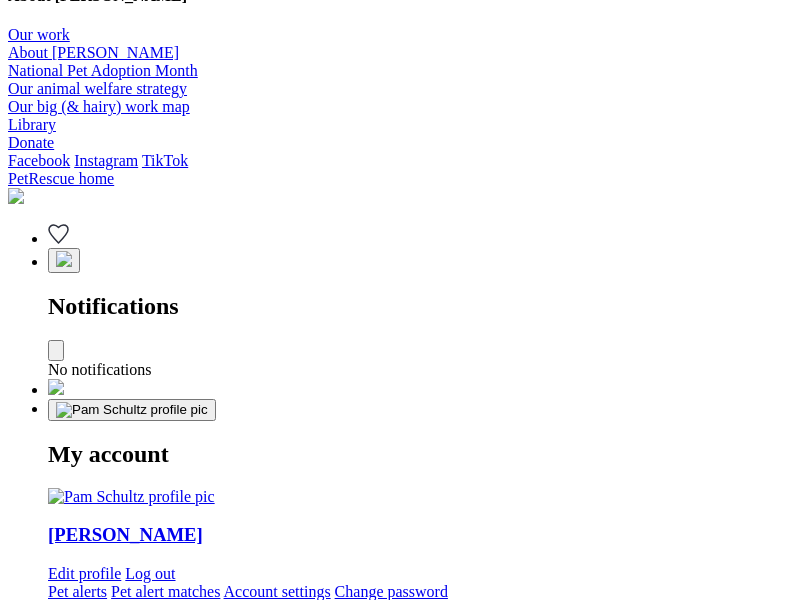 click at bounding box center [335, 2251] 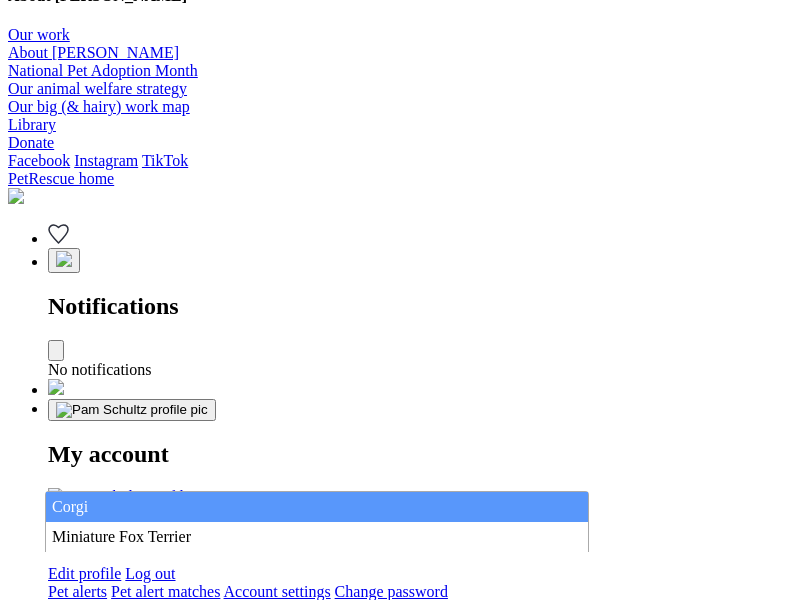 type on "Corgi" 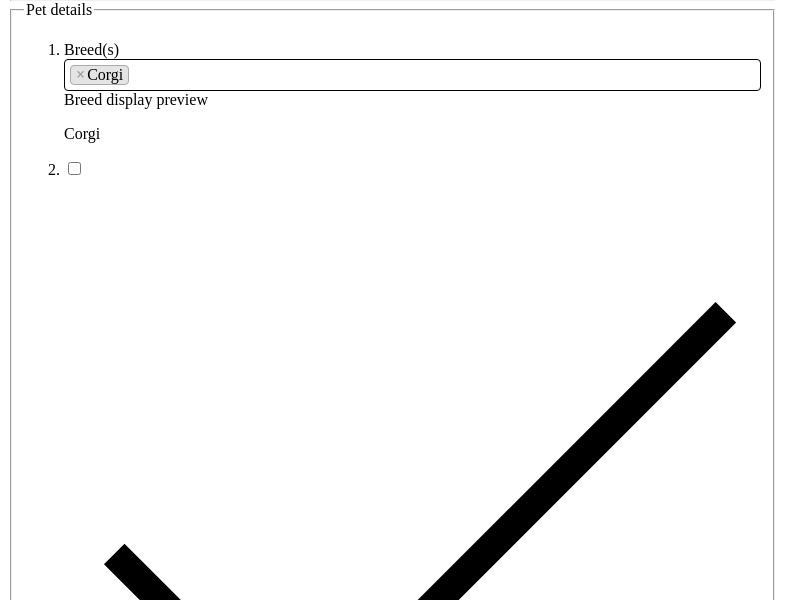 click at bounding box center [293, 6344] 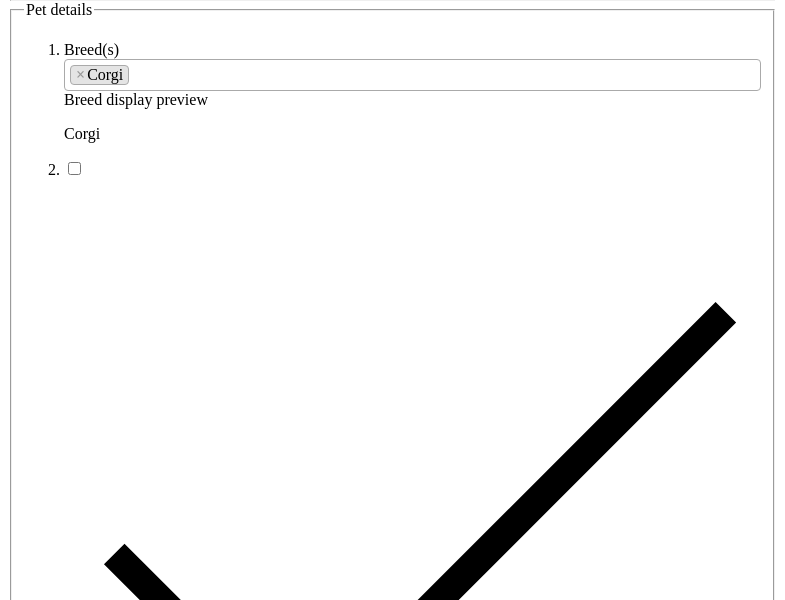 type on "[PERSON_NAME][GEOGRAPHIC_DATA], 6027" 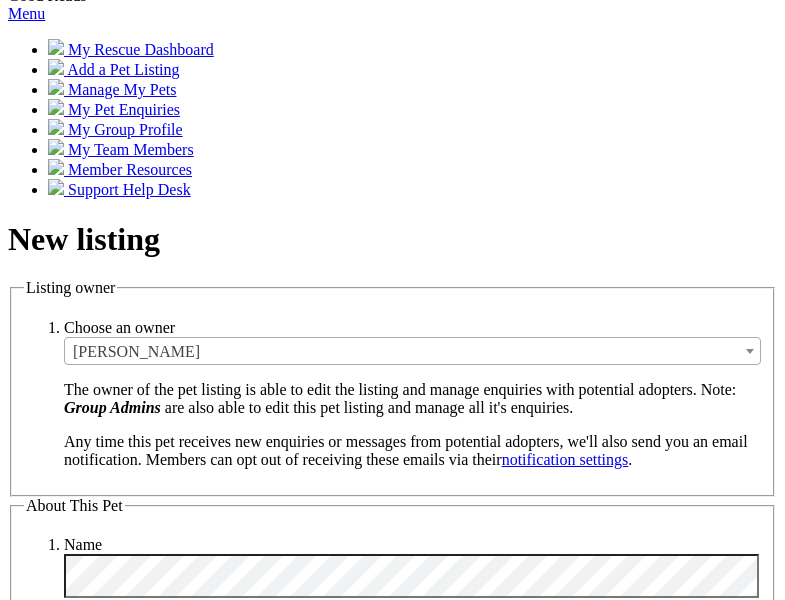 click on "Small" at bounding box center [138, 5335] 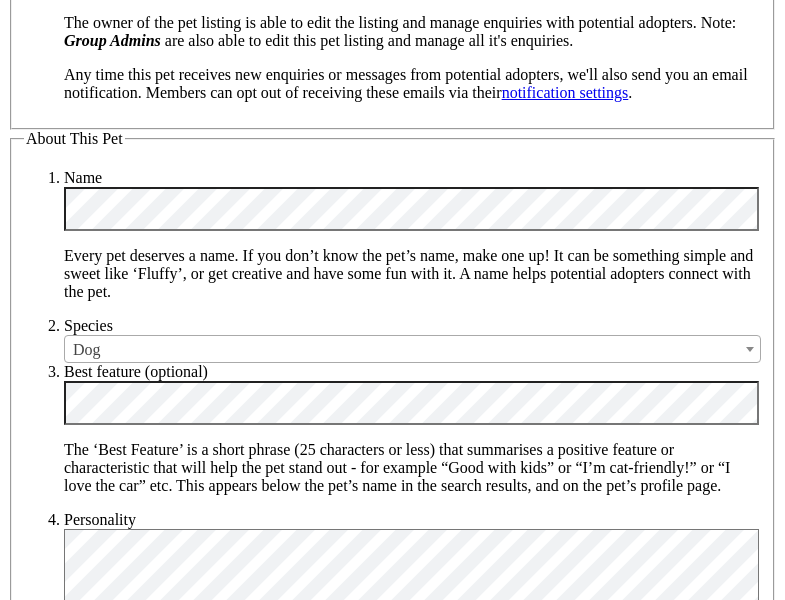 click on "Yes" at bounding box center [131, 6416] 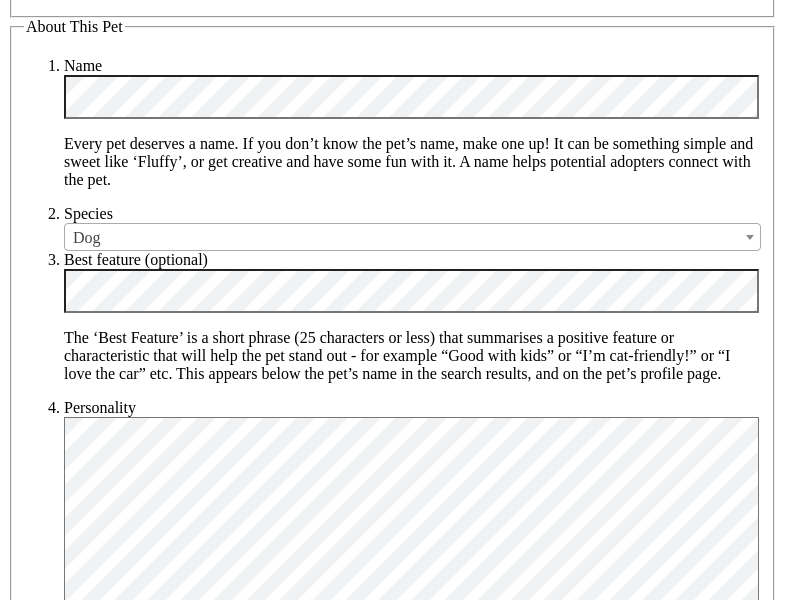 click on "Yes" at bounding box center [131, 6443] 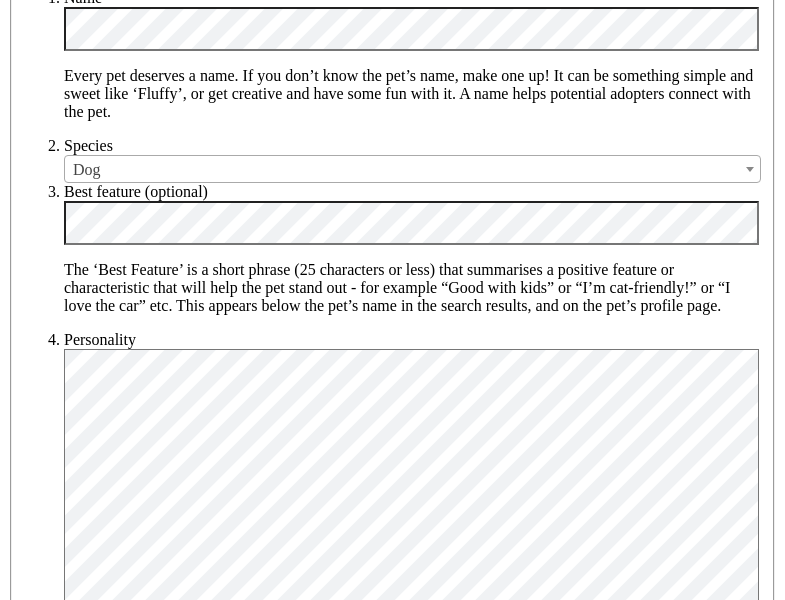 type on "14FEO934M45O193" 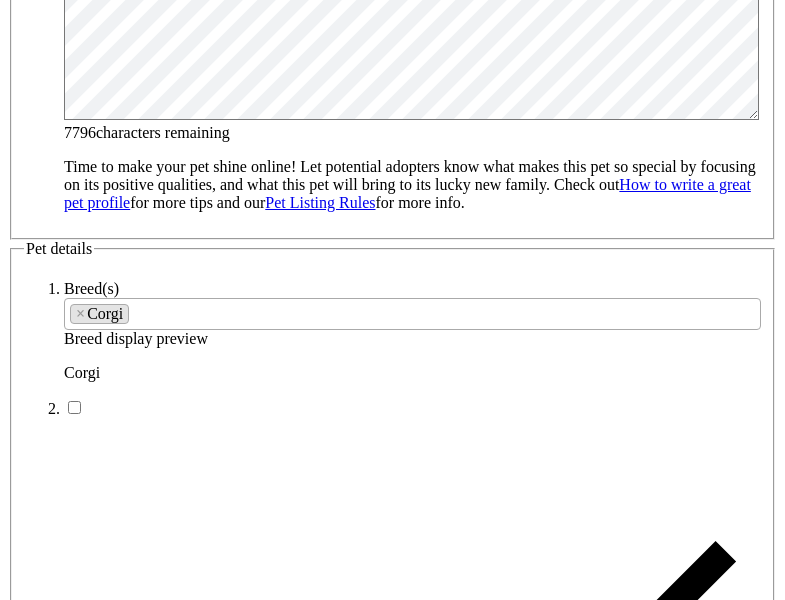 click on "SA" at bounding box center [90, 10336] 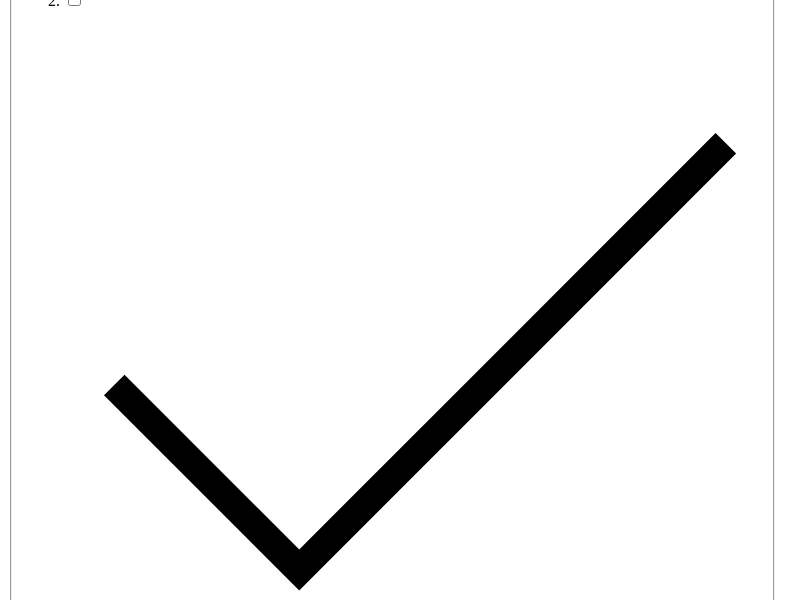 click on "Email" at bounding box center [139, 17821] 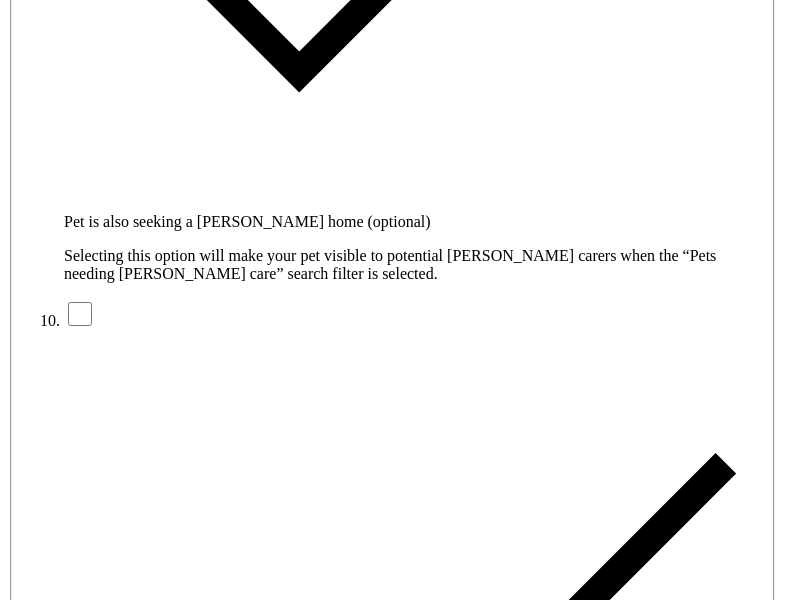 click on "Create Listing" at bounding box center [113, 16121] 